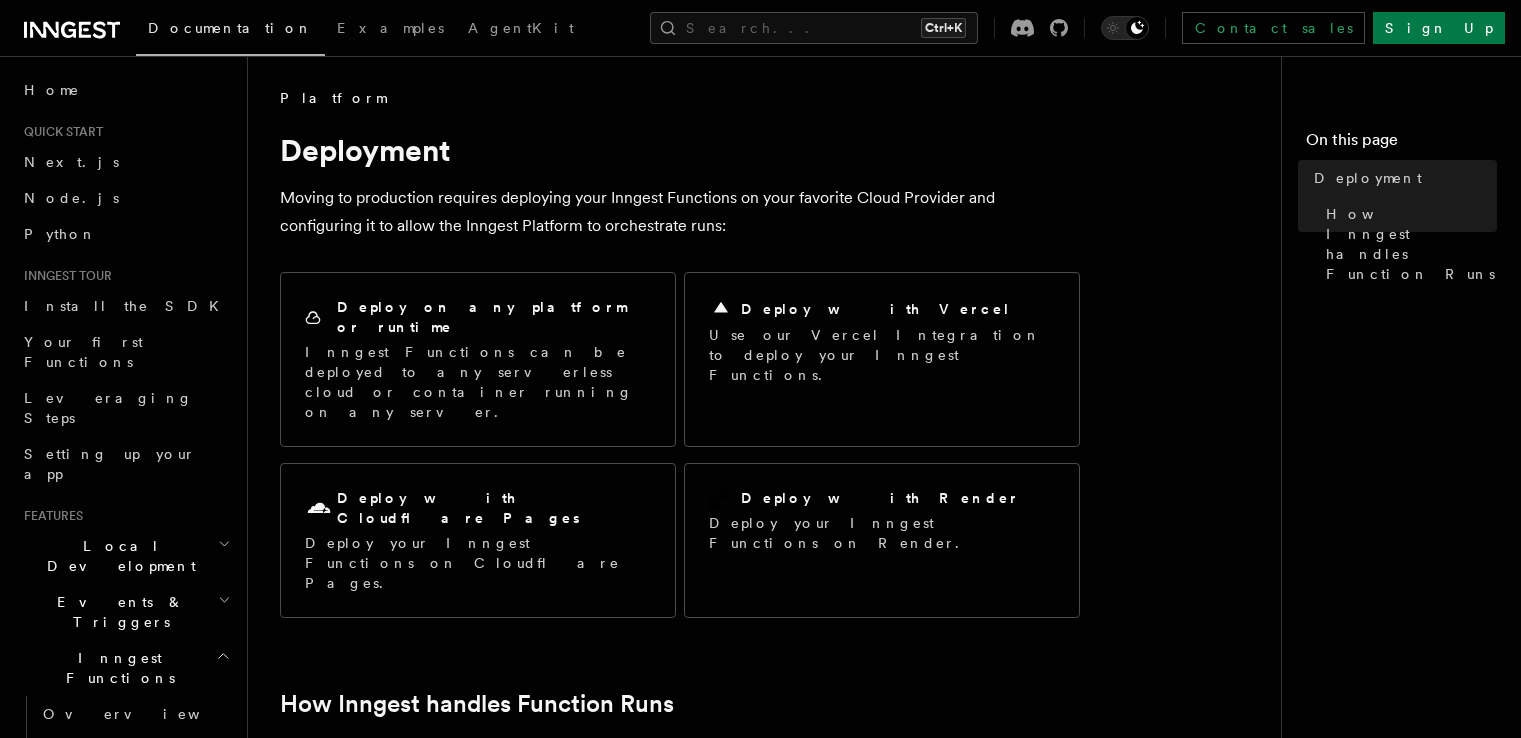 scroll, scrollTop: 0, scrollLeft: 0, axis: both 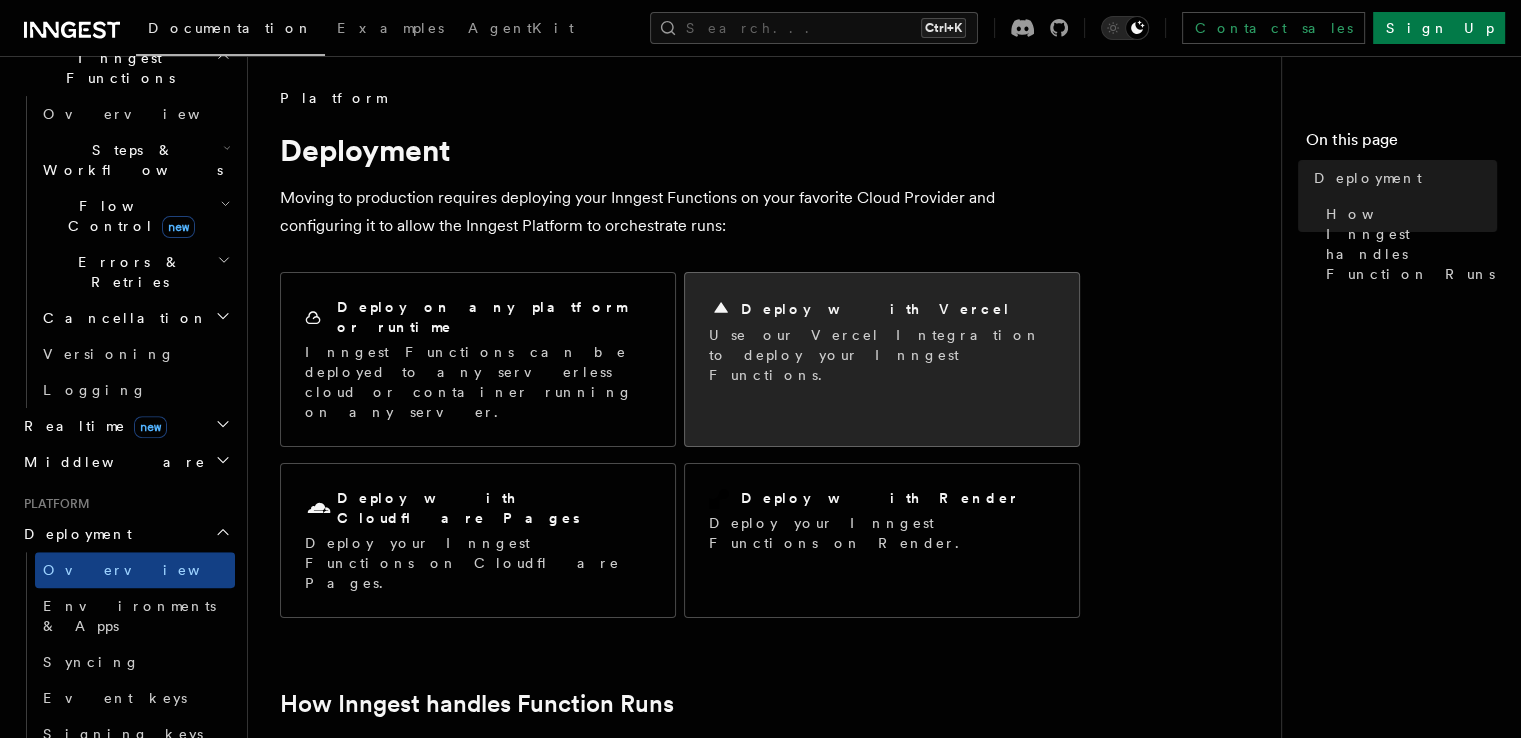 click on "Use our Vercel Integration to deploy your Inngest Functions." at bounding box center [882, 355] 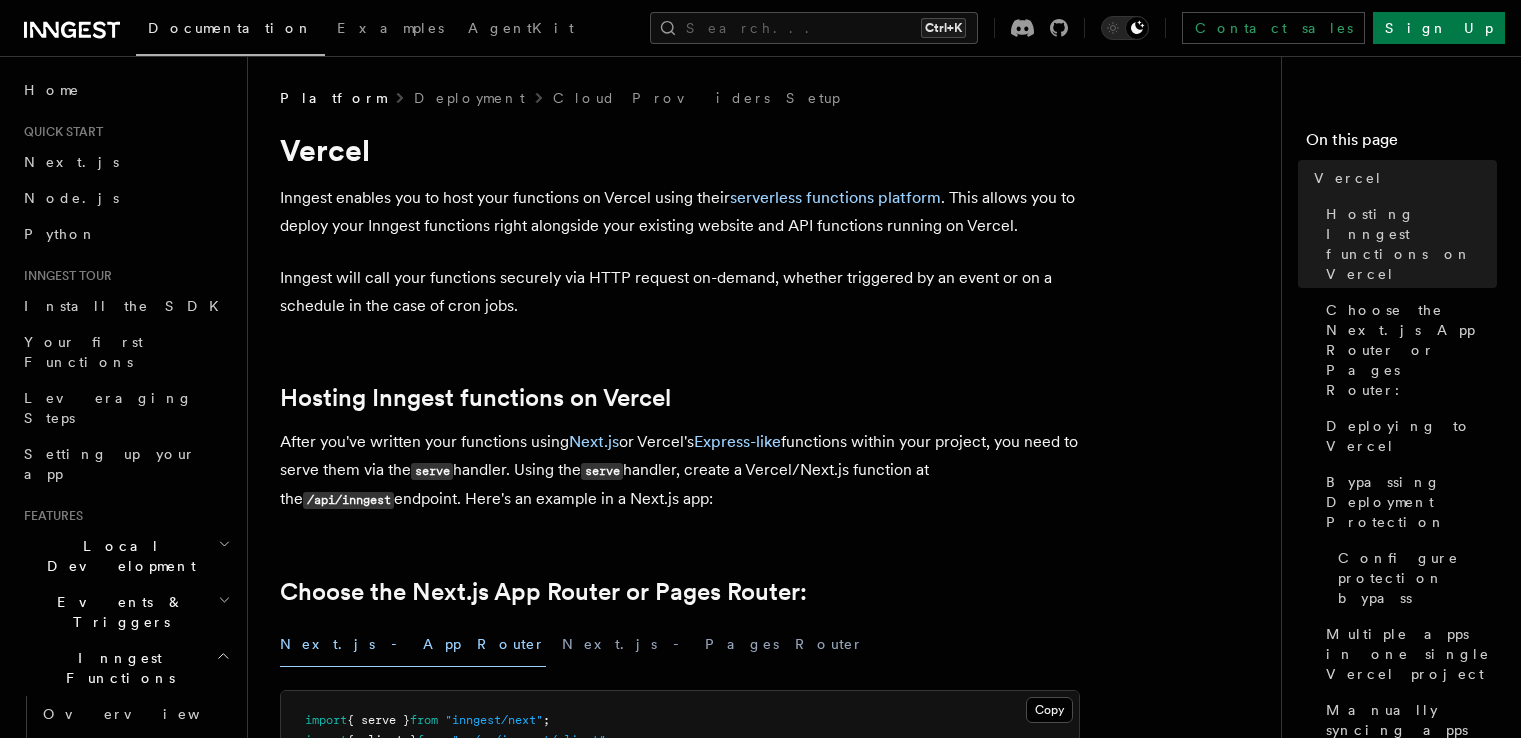 scroll, scrollTop: 0, scrollLeft: 0, axis: both 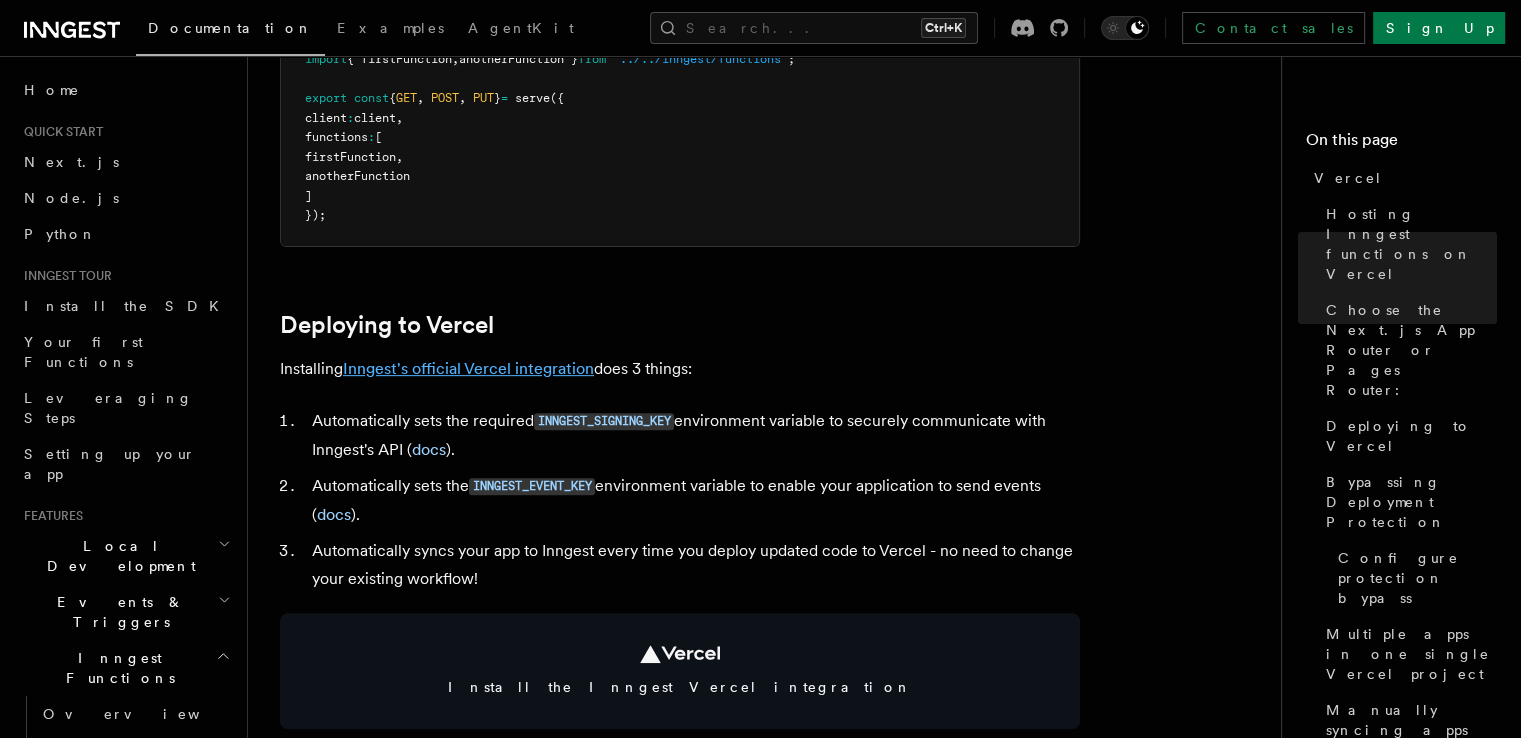 click on "Inngest's official Vercel integration" at bounding box center [468, 368] 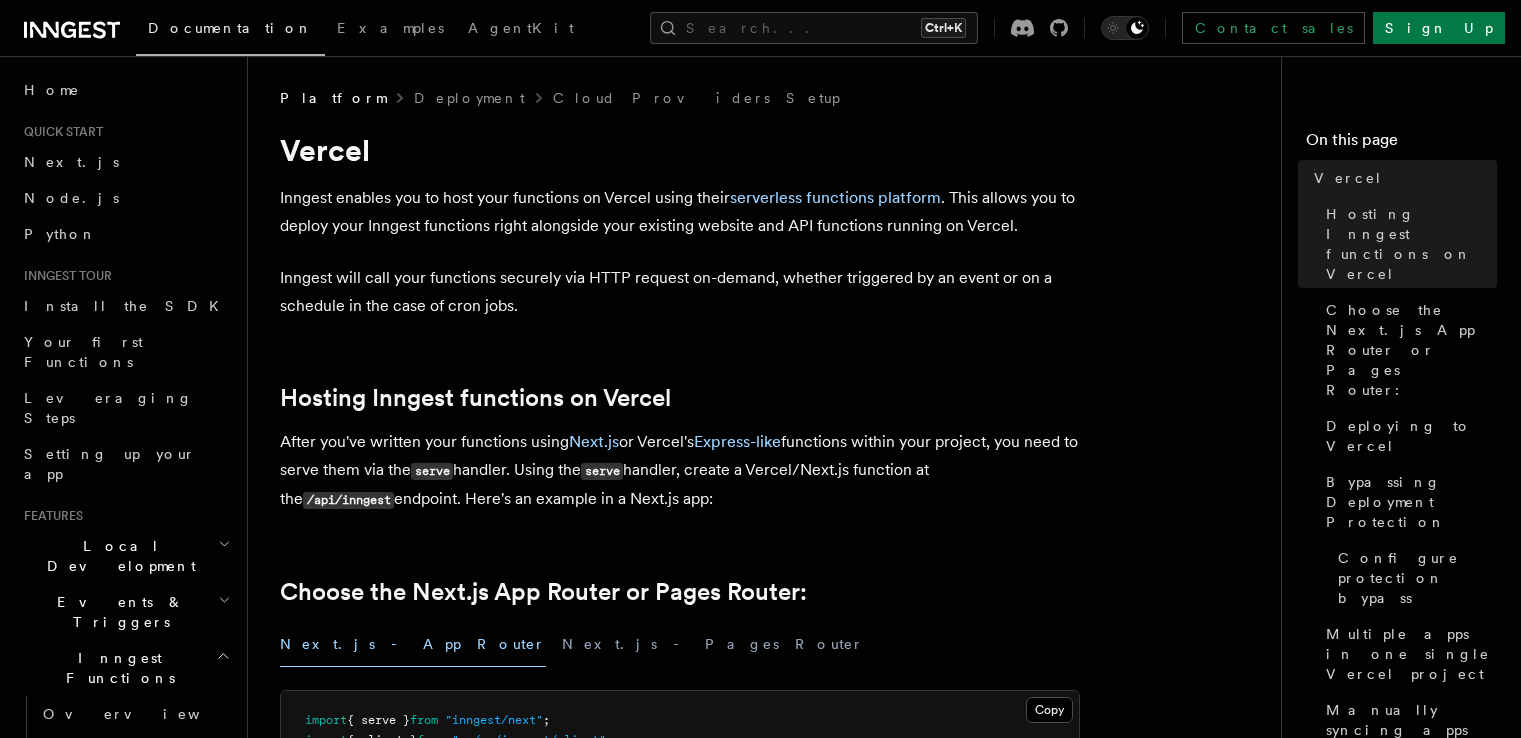 scroll, scrollTop: 69, scrollLeft: 0, axis: vertical 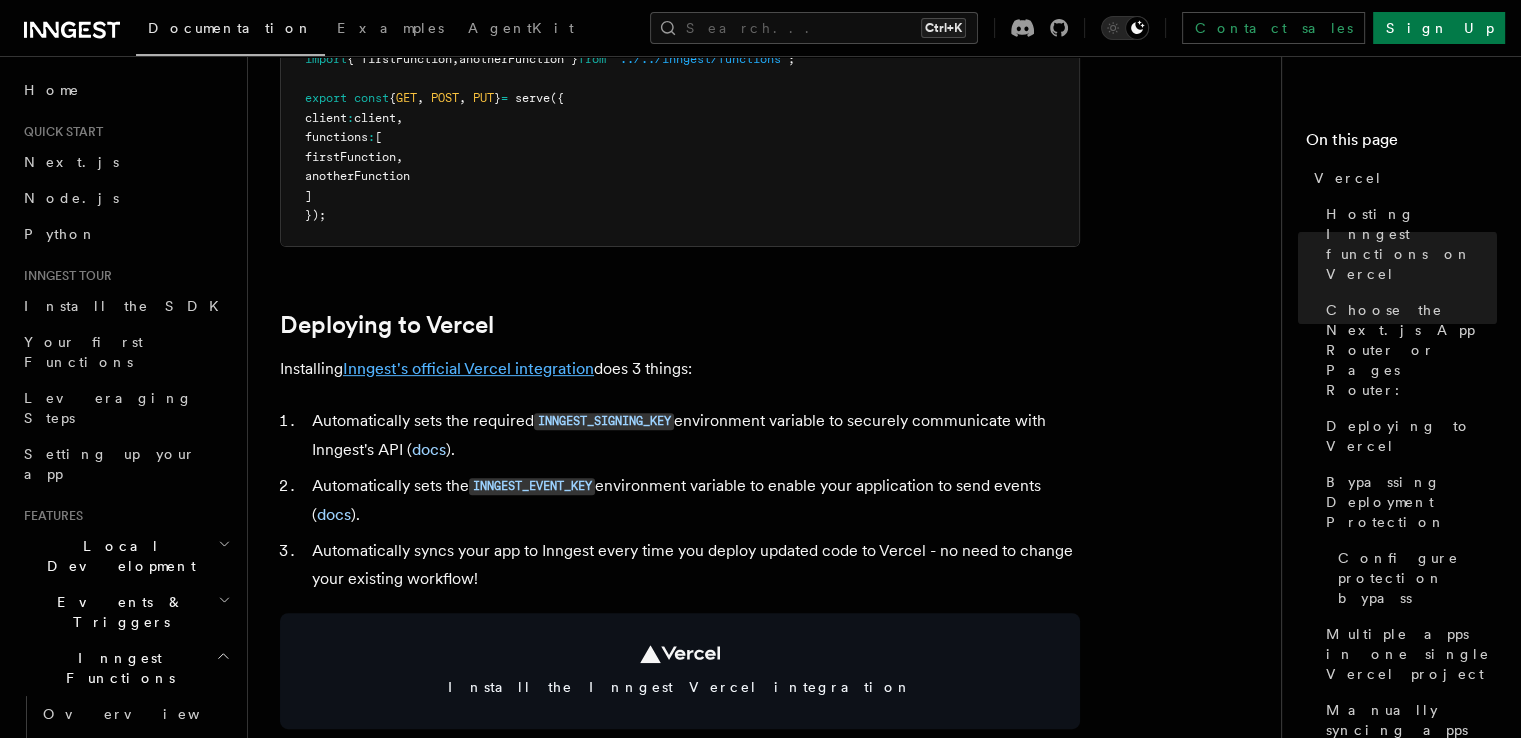click on "Inngest's official Vercel integration" at bounding box center [468, 368] 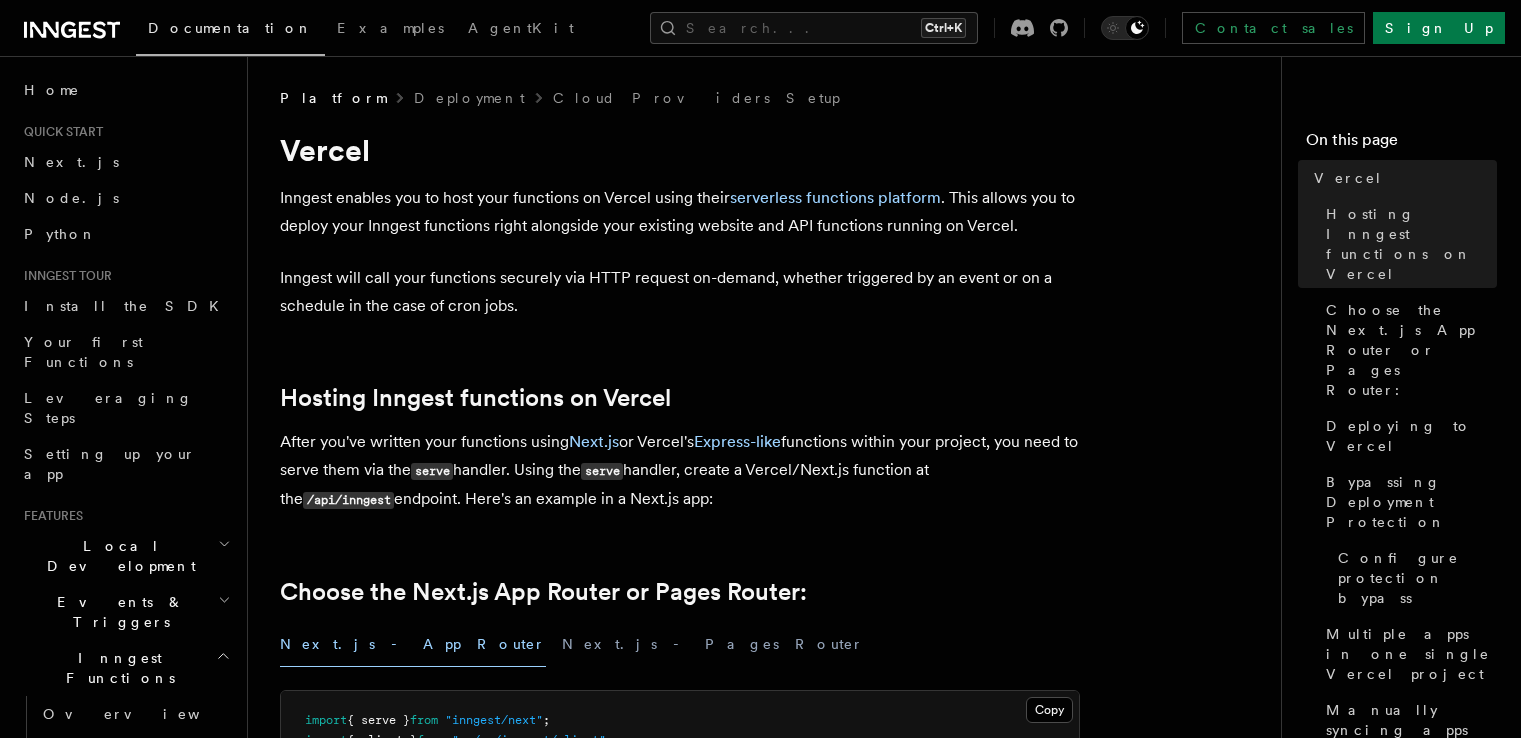 scroll, scrollTop: 0, scrollLeft: 0, axis: both 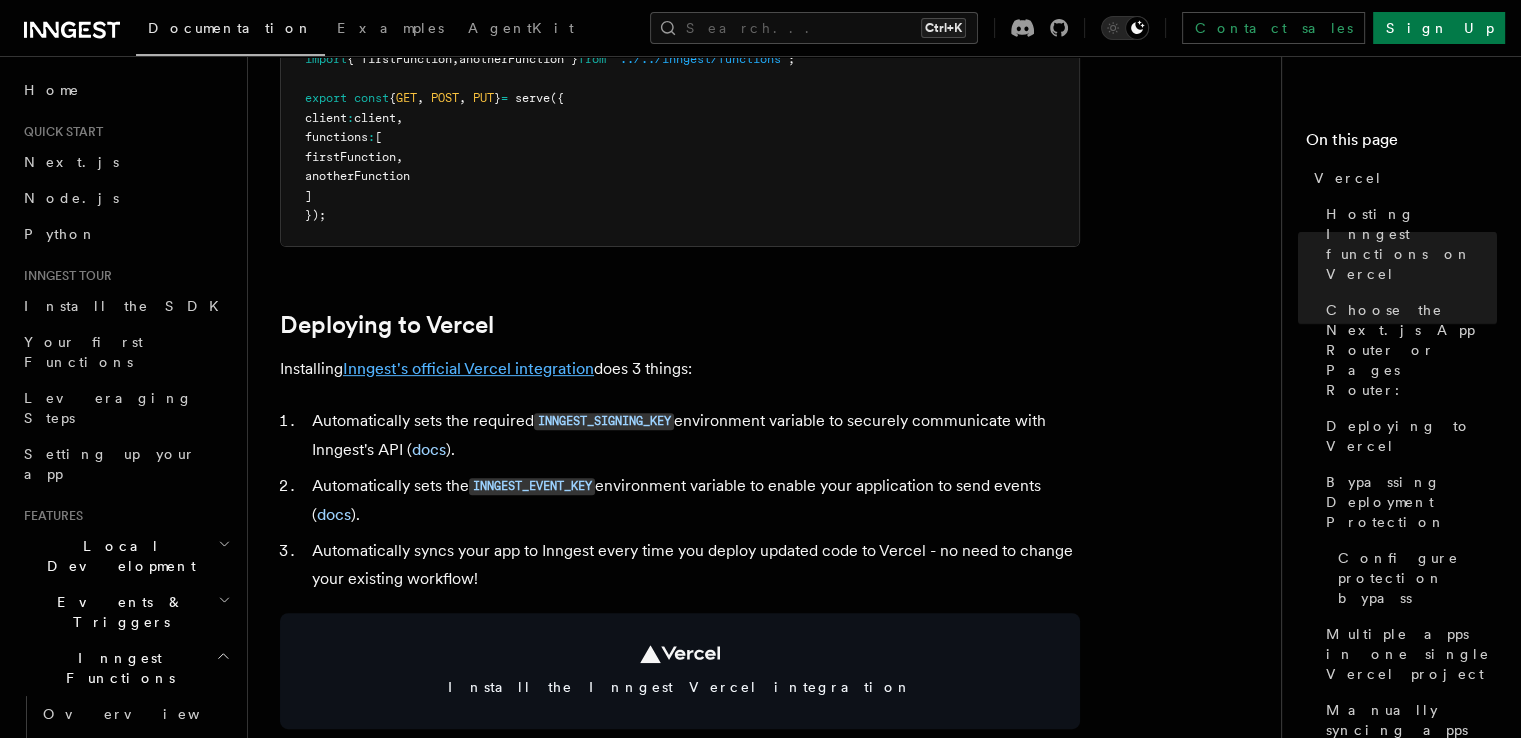 click on "Inngest's official Vercel integration" at bounding box center [468, 368] 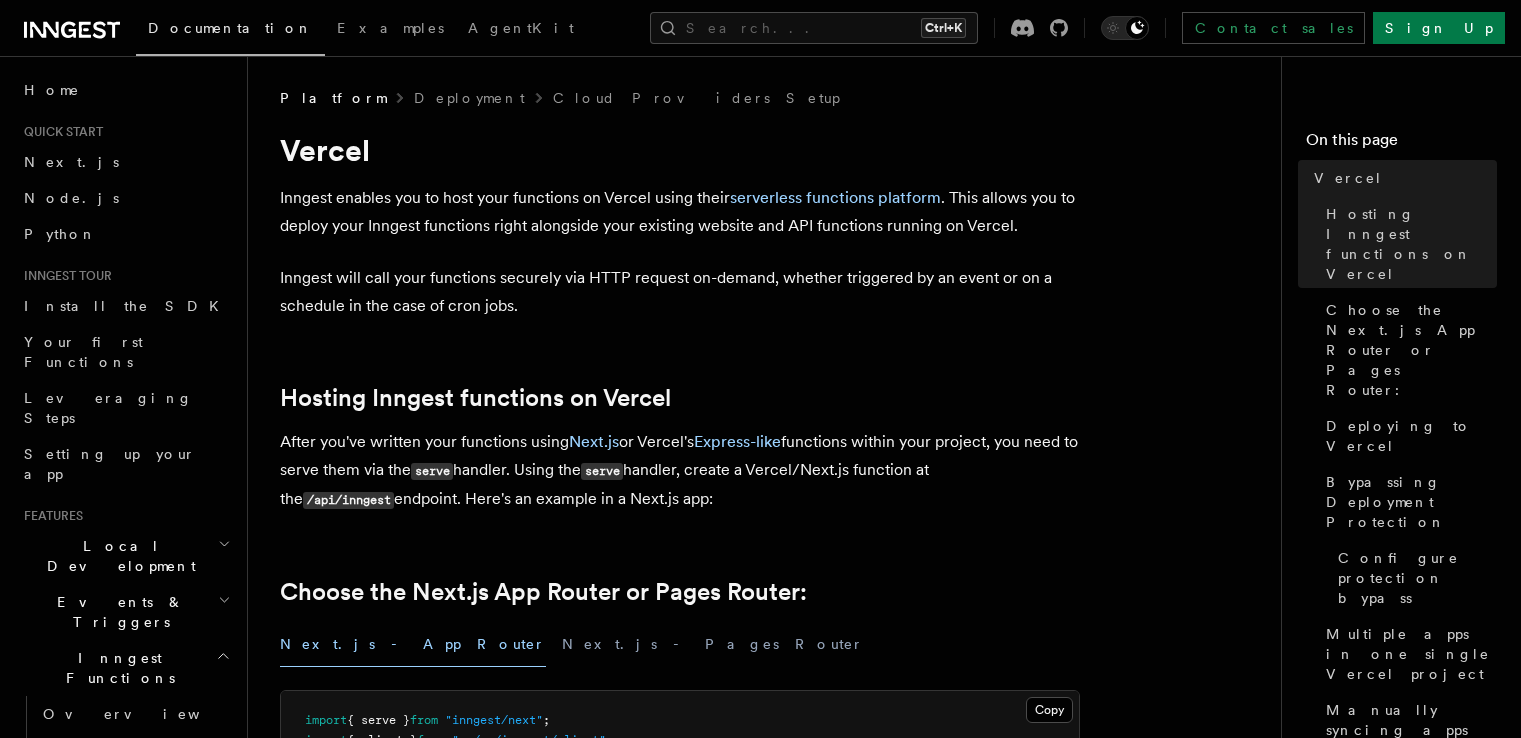 scroll, scrollTop: 0, scrollLeft: 0, axis: both 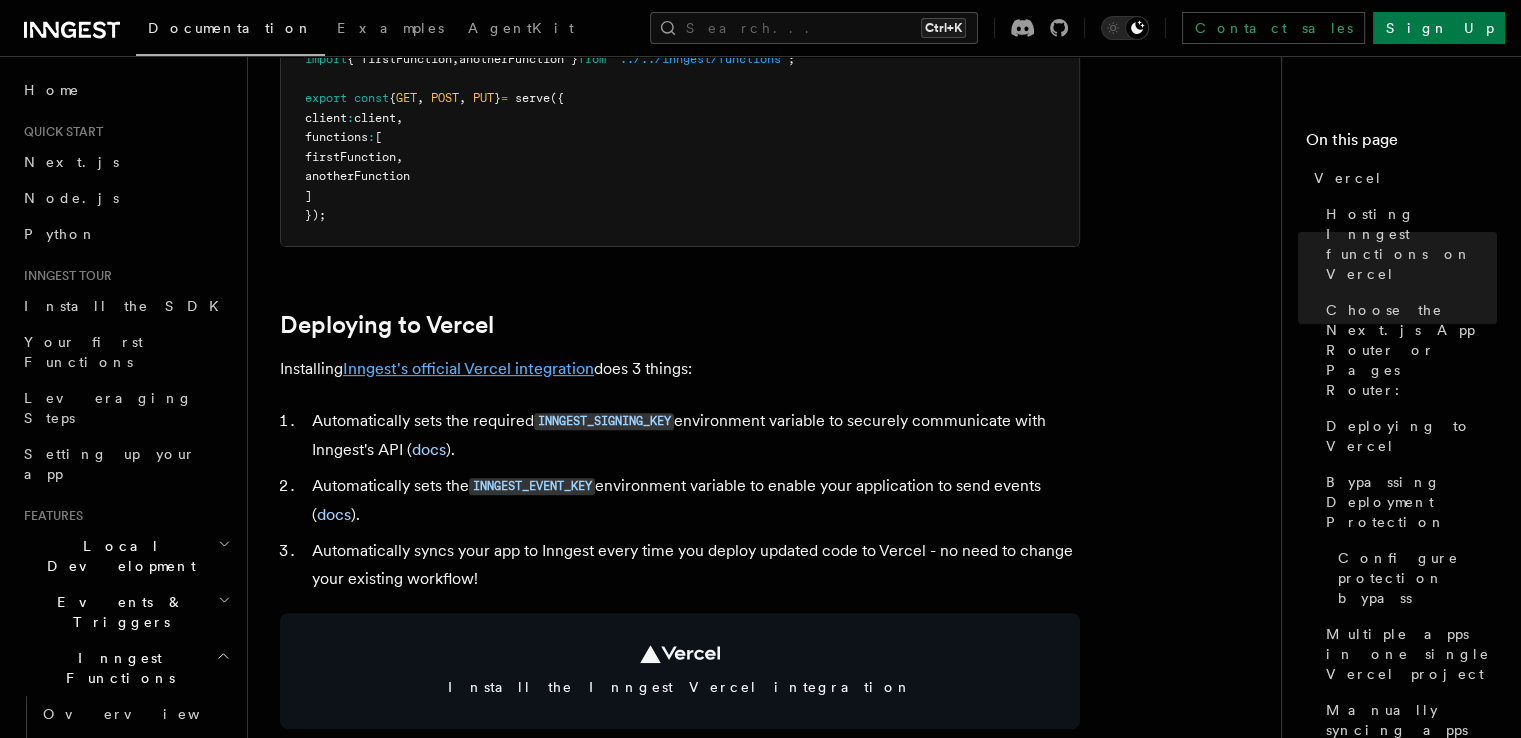 click on "Inngest's official Vercel integration" at bounding box center (468, 368) 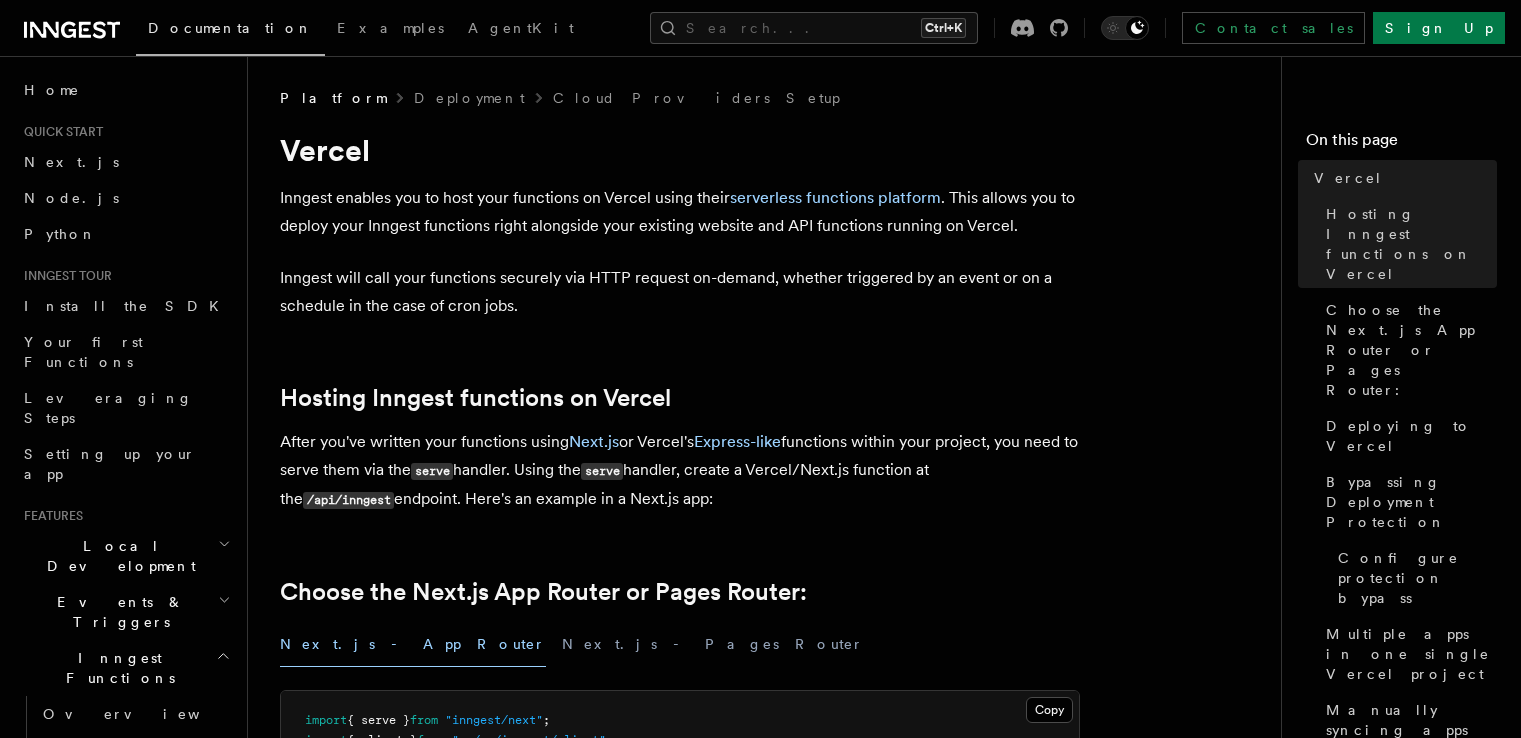 scroll, scrollTop: 0, scrollLeft: 0, axis: both 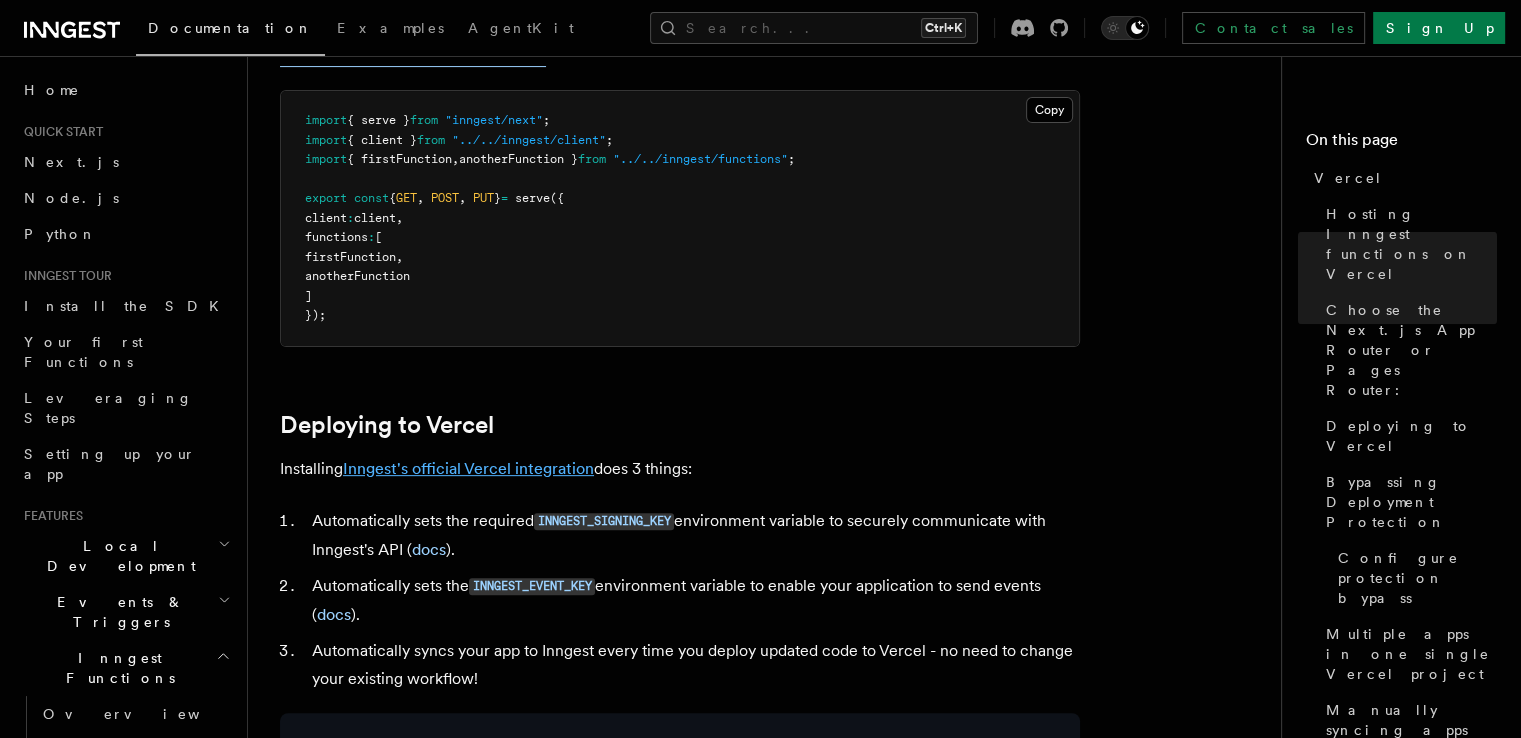 click on "Inngest's official Vercel integration" at bounding box center (468, 468) 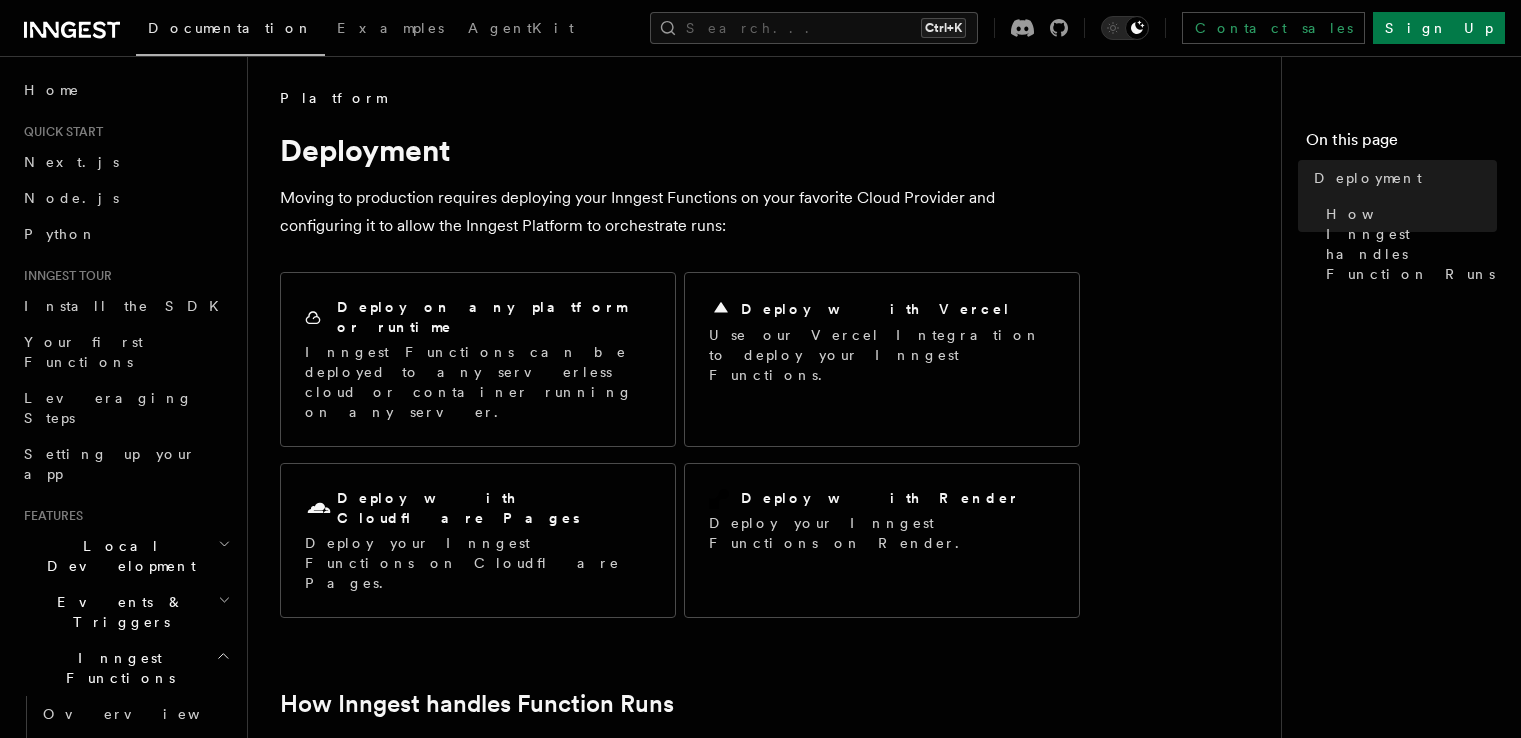 scroll, scrollTop: 0, scrollLeft: 0, axis: both 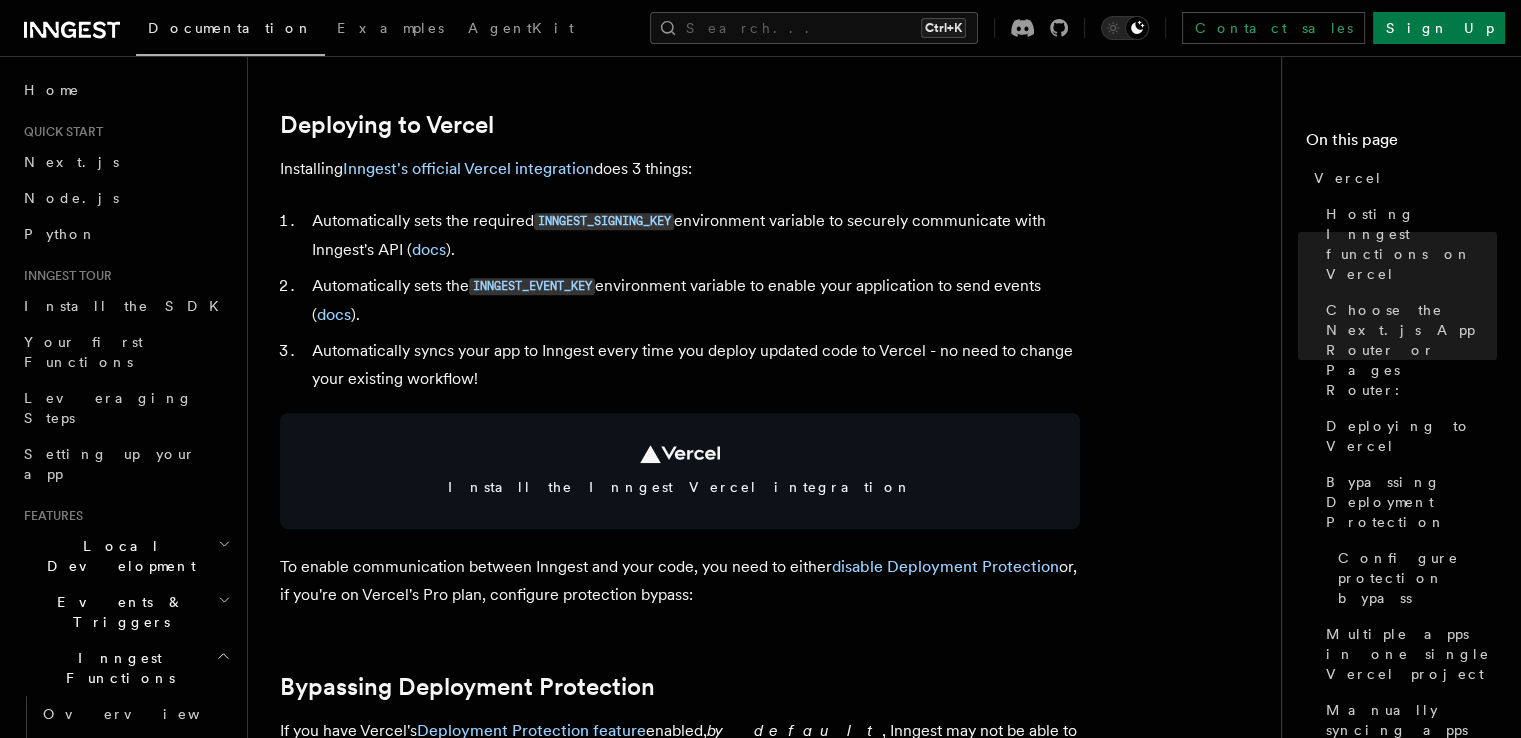 click on "Installing  Inngest's official Vercel integration  does 3 things:" at bounding box center [680, 169] 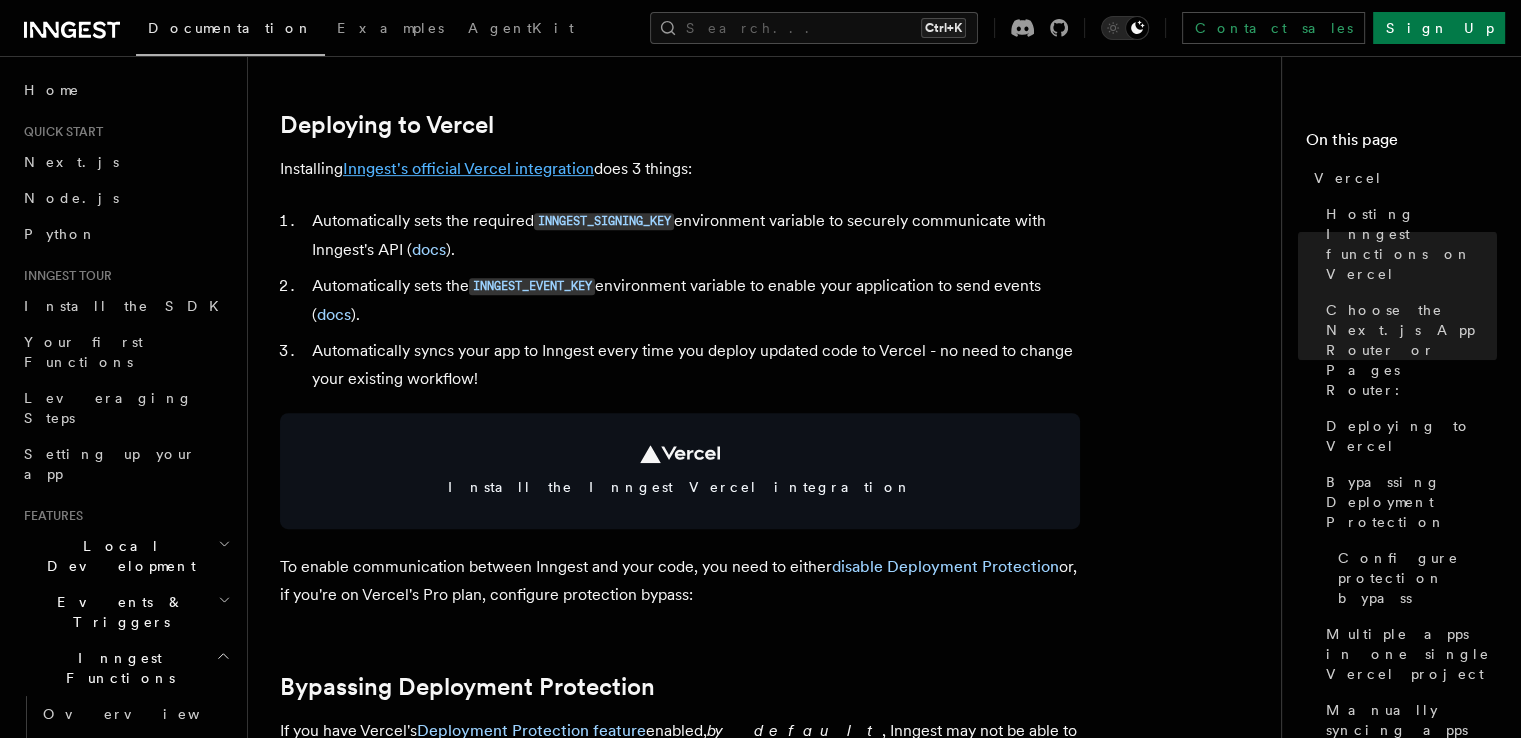 click on "Inngest's official Vercel integration" at bounding box center (468, 168) 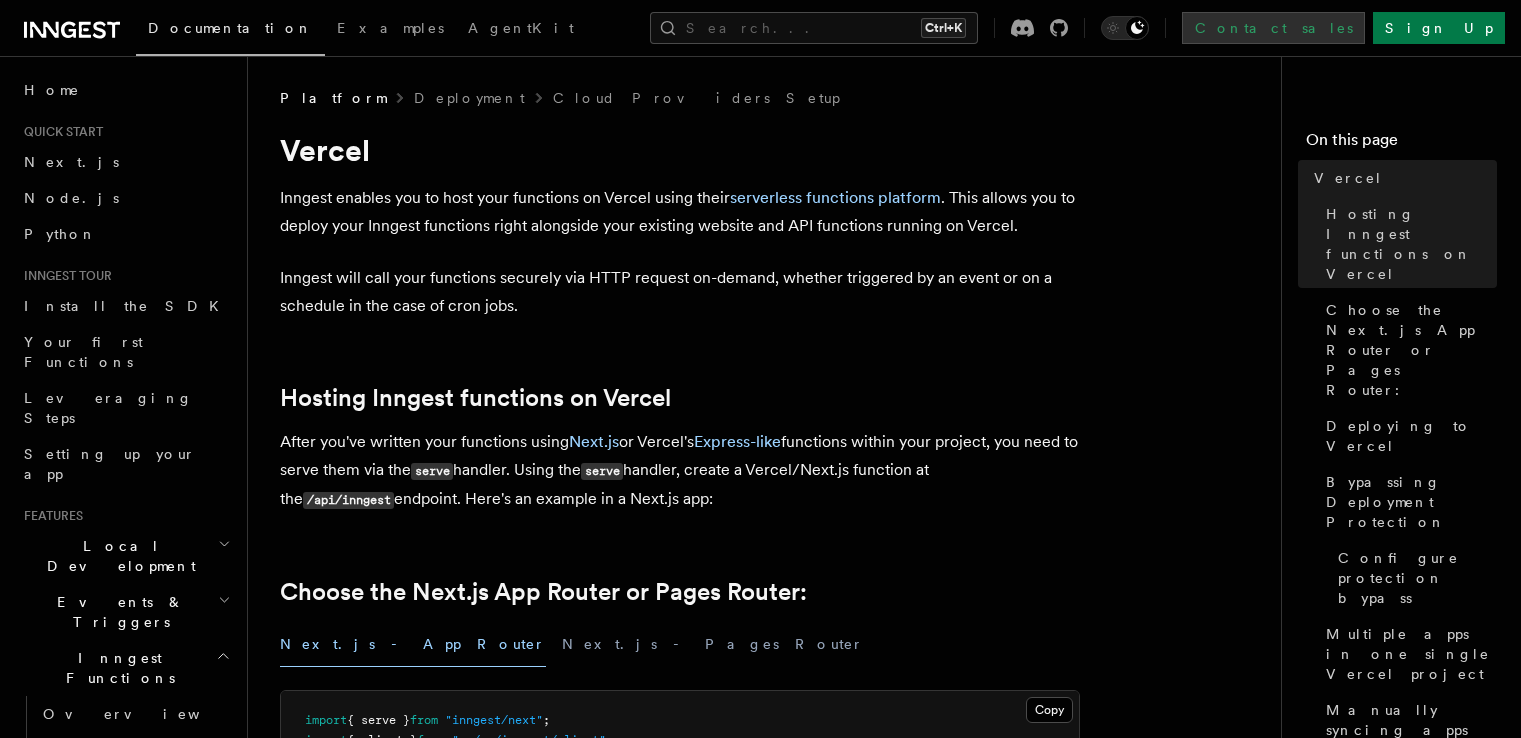 scroll, scrollTop: 0, scrollLeft: 0, axis: both 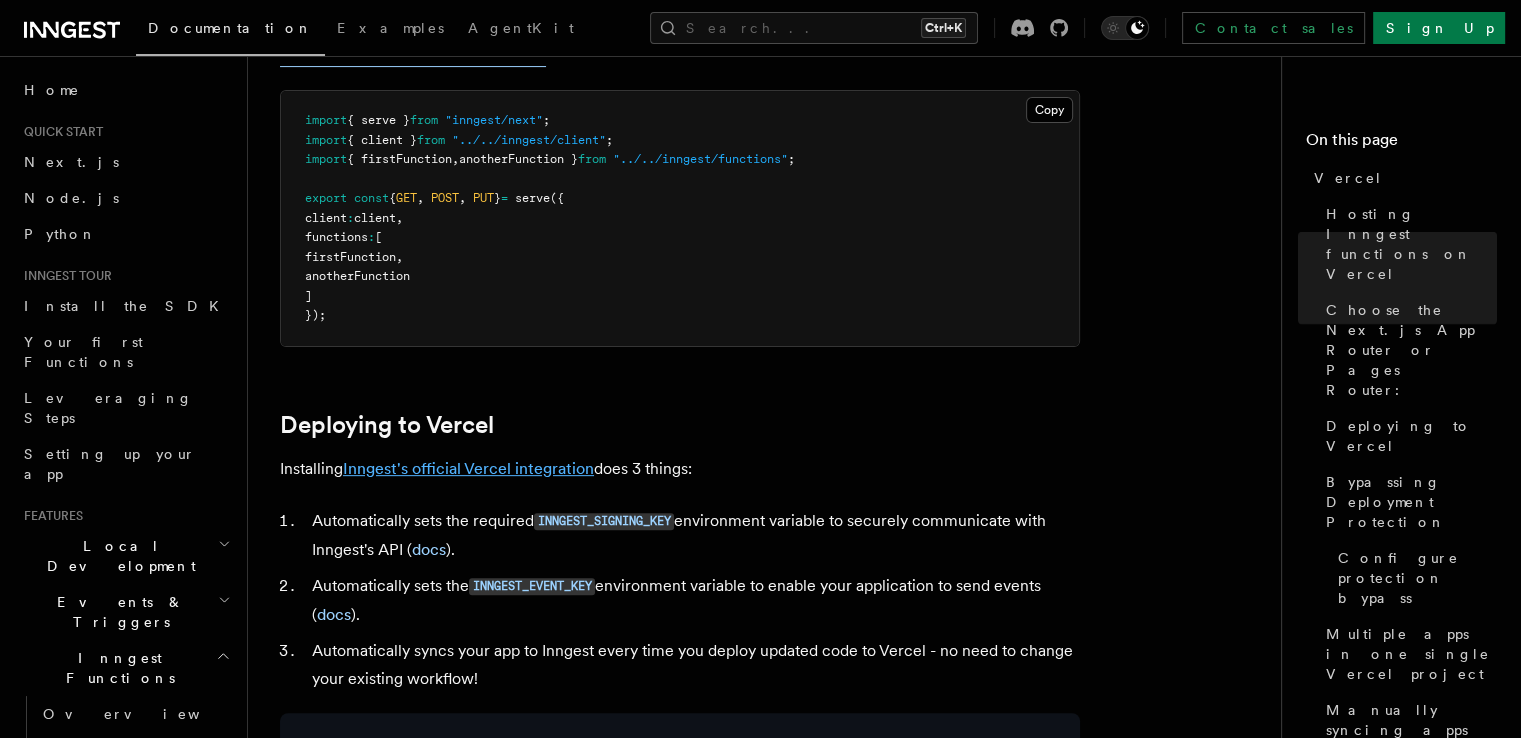 click on "Inngest's official Vercel integration" at bounding box center [468, 468] 